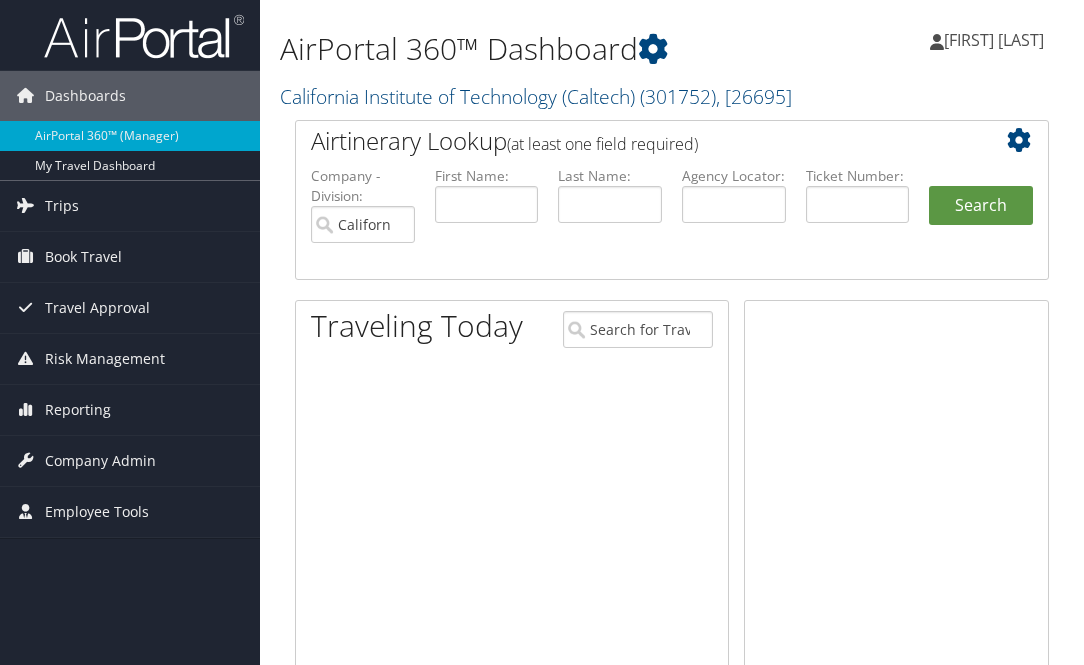 scroll, scrollTop: 0, scrollLeft: 0, axis: both 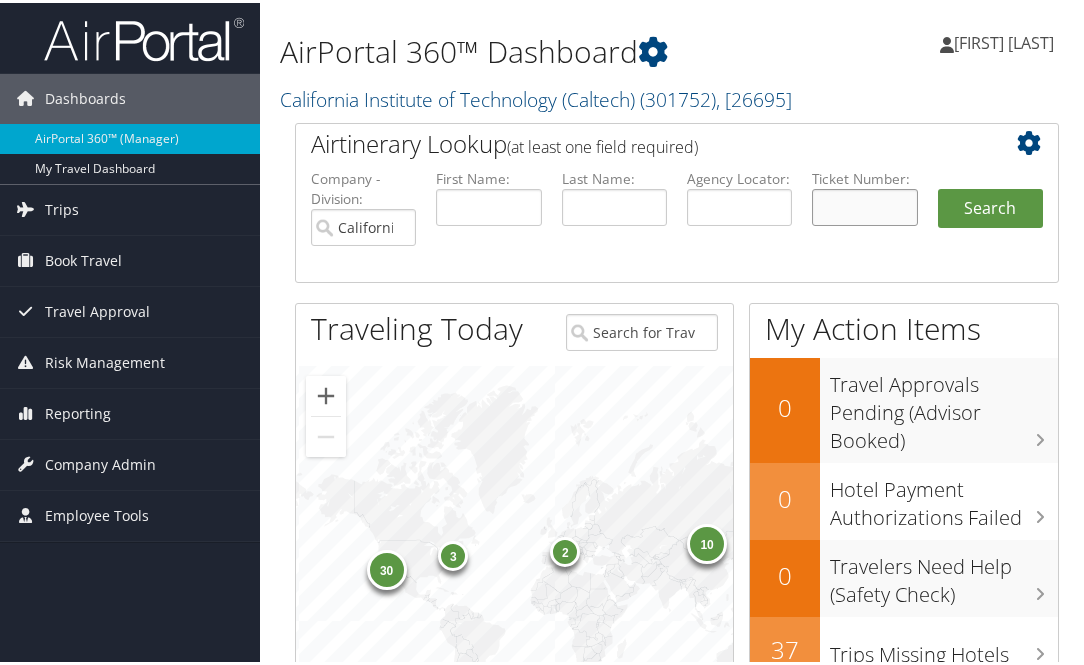 click at bounding box center (864, 204) 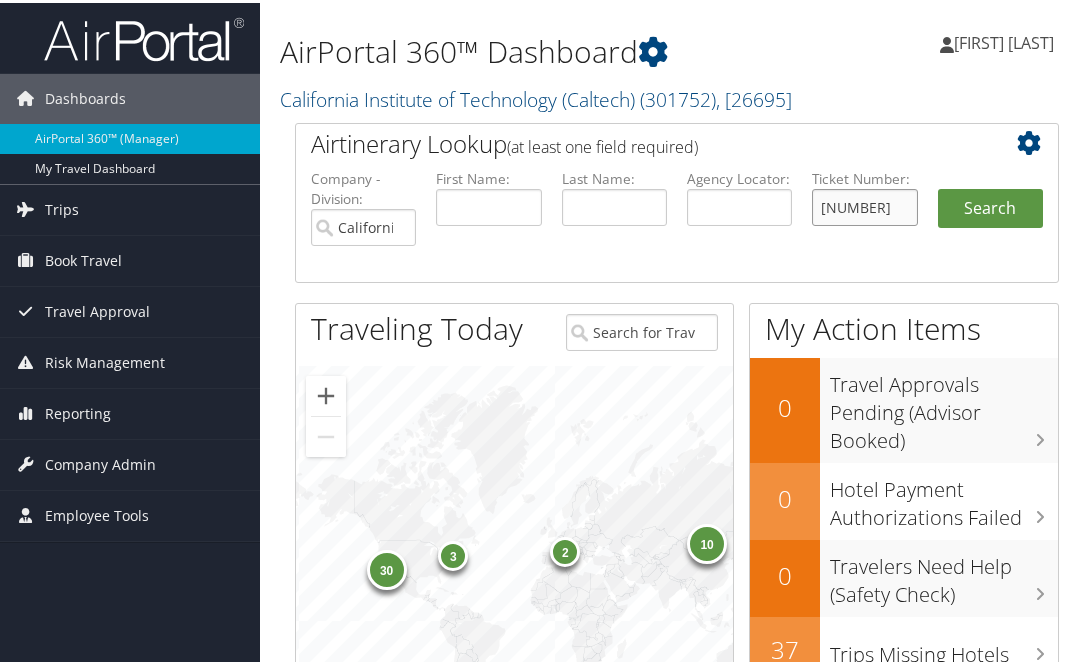 scroll, scrollTop: 0, scrollLeft: 9, axis: horizontal 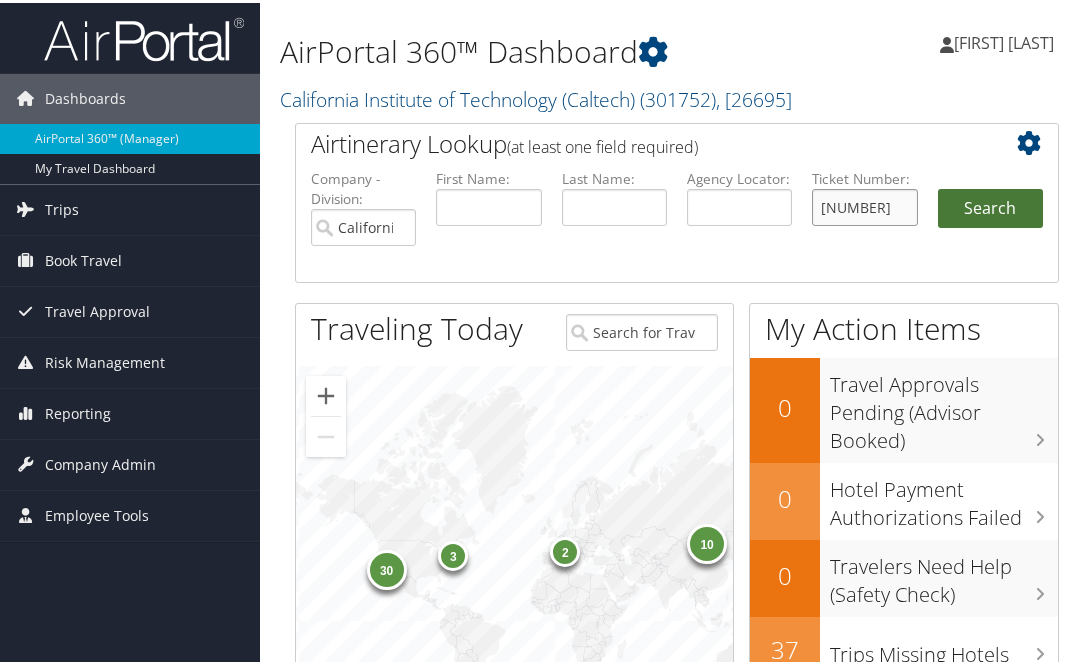 type on "5262323451852" 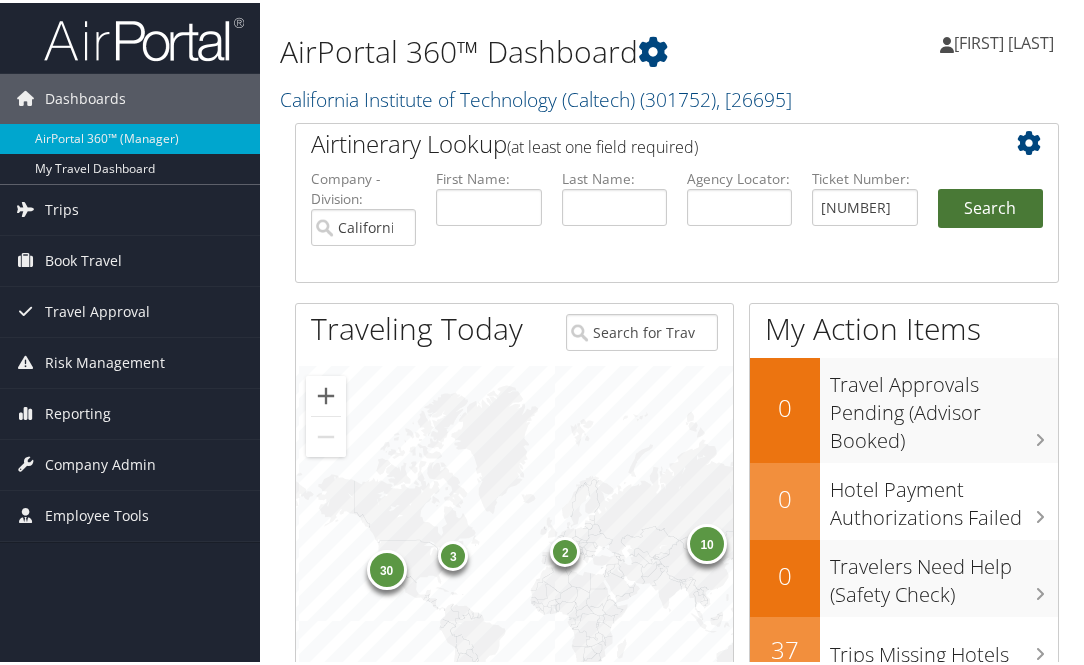 click on "Search" at bounding box center (990, 206) 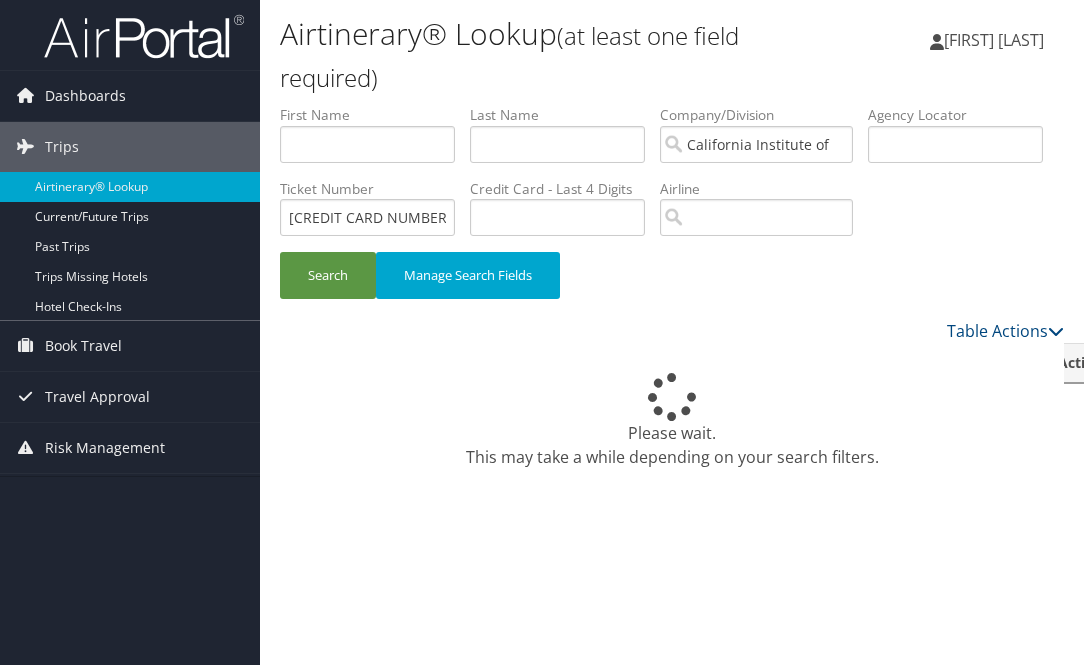 scroll, scrollTop: 0, scrollLeft: 0, axis: both 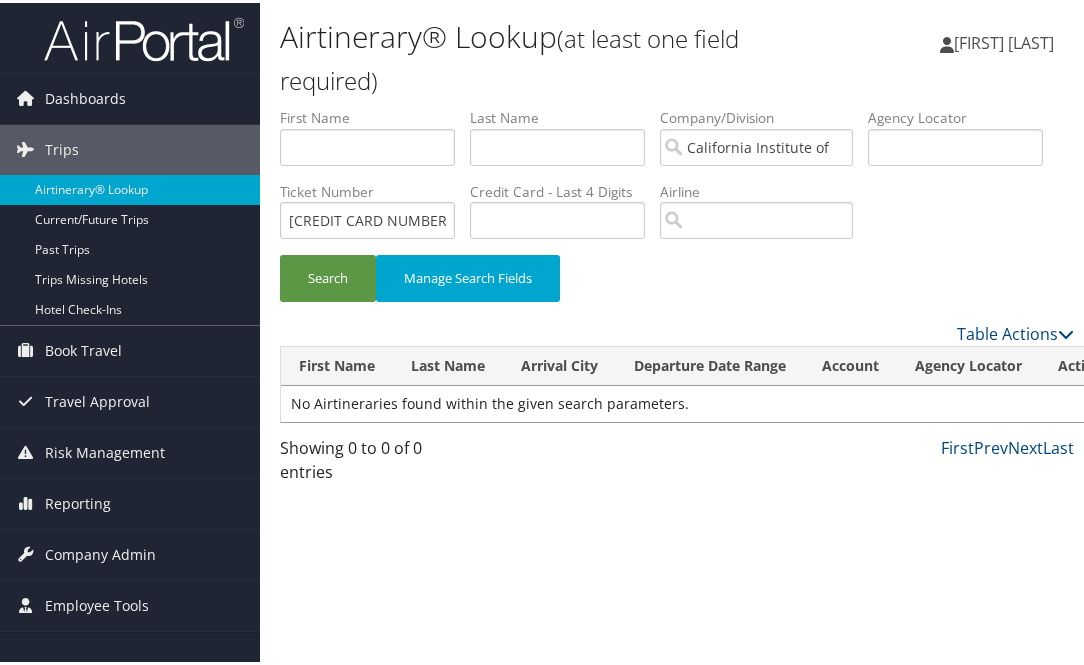 click on "Airtinerary® Lookup  (at least one field required)" at bounding box center (544, 55) 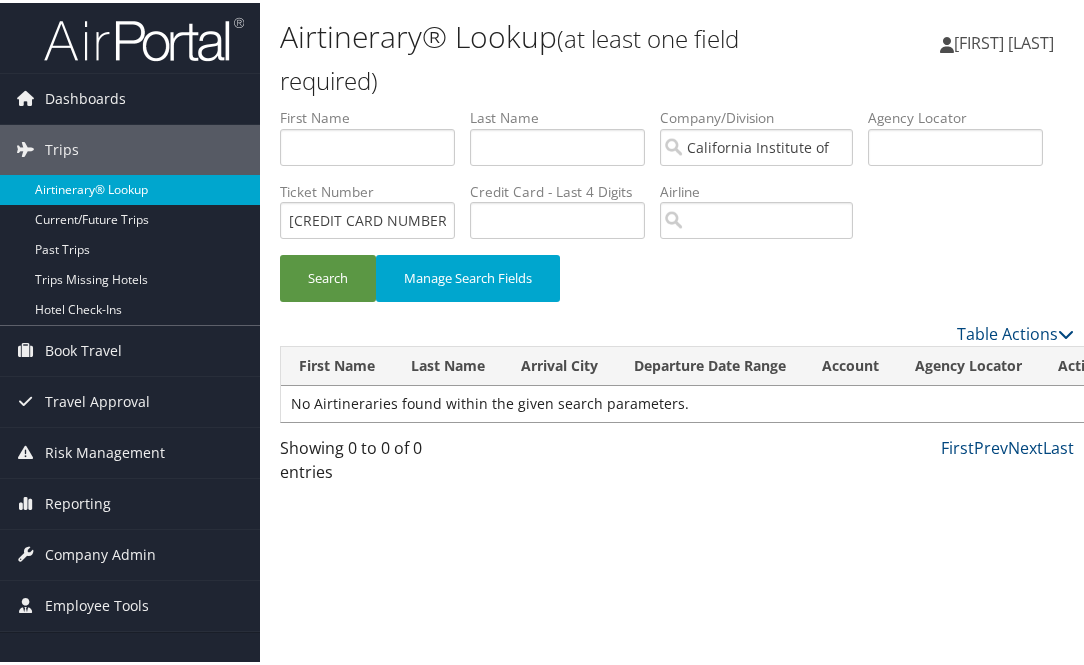 click on "Airtinerary® Lookup" at bounding box center [130, 187] 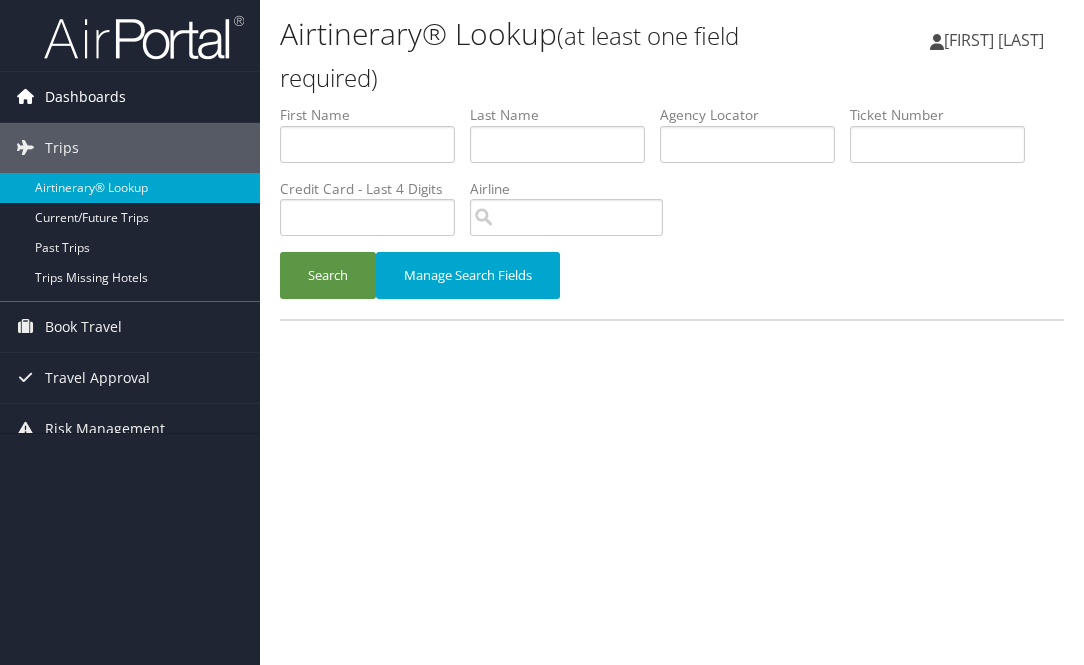 scroll, scrollTop: 0, scrollLeft: 0, axis: both 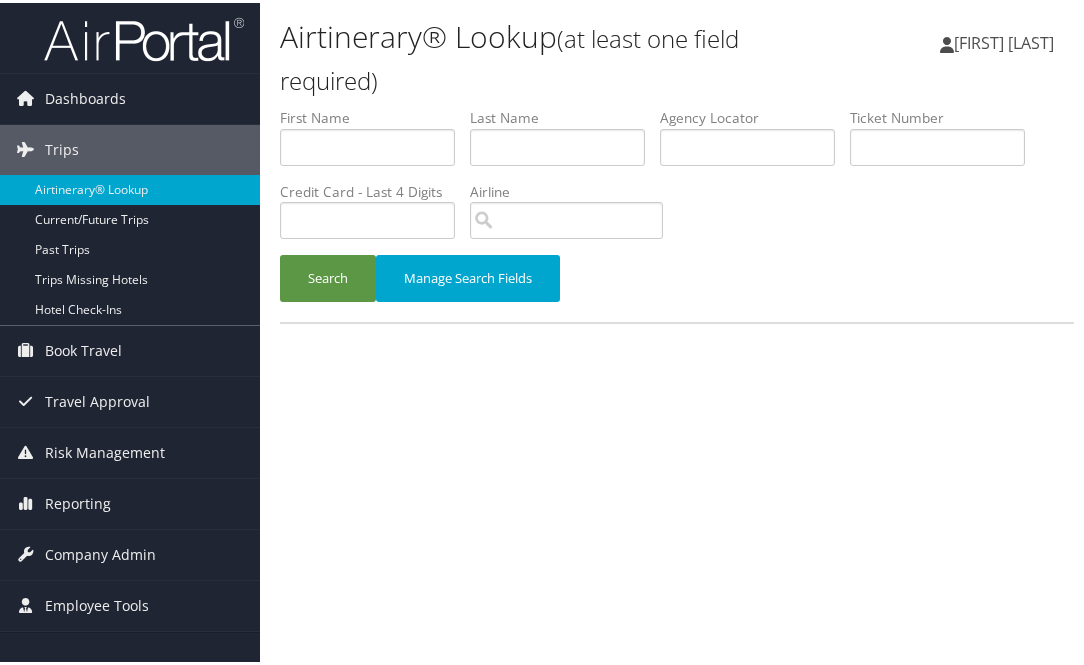 click on "Airtinerary® Lookup  (at least one field required)" at bounding box center [544, 55] 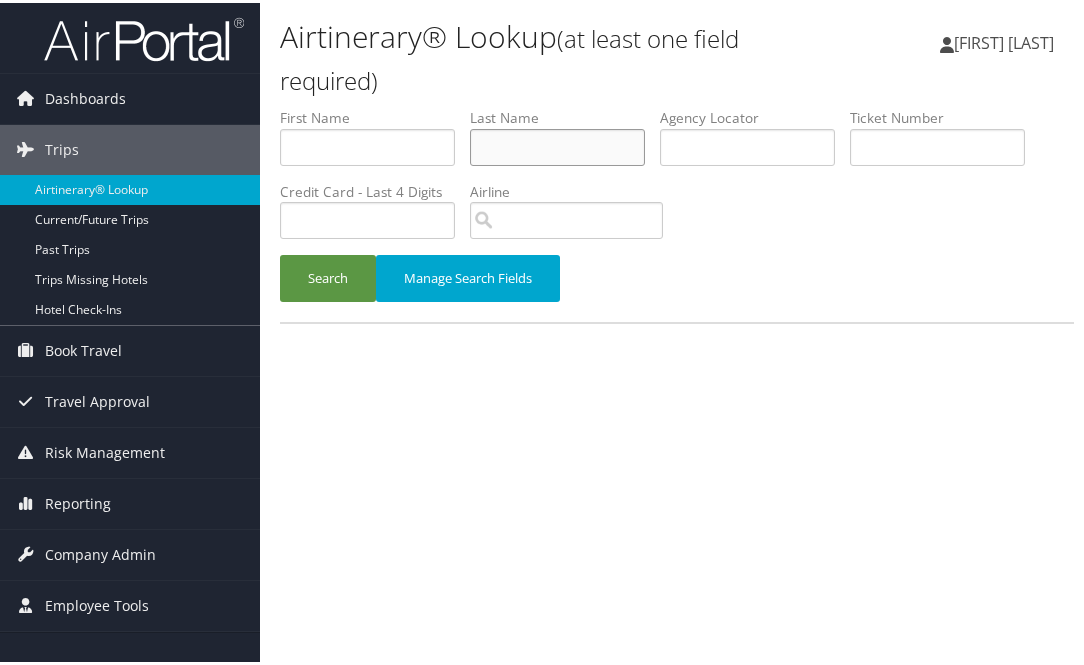 click at bounding box center [557, 144] 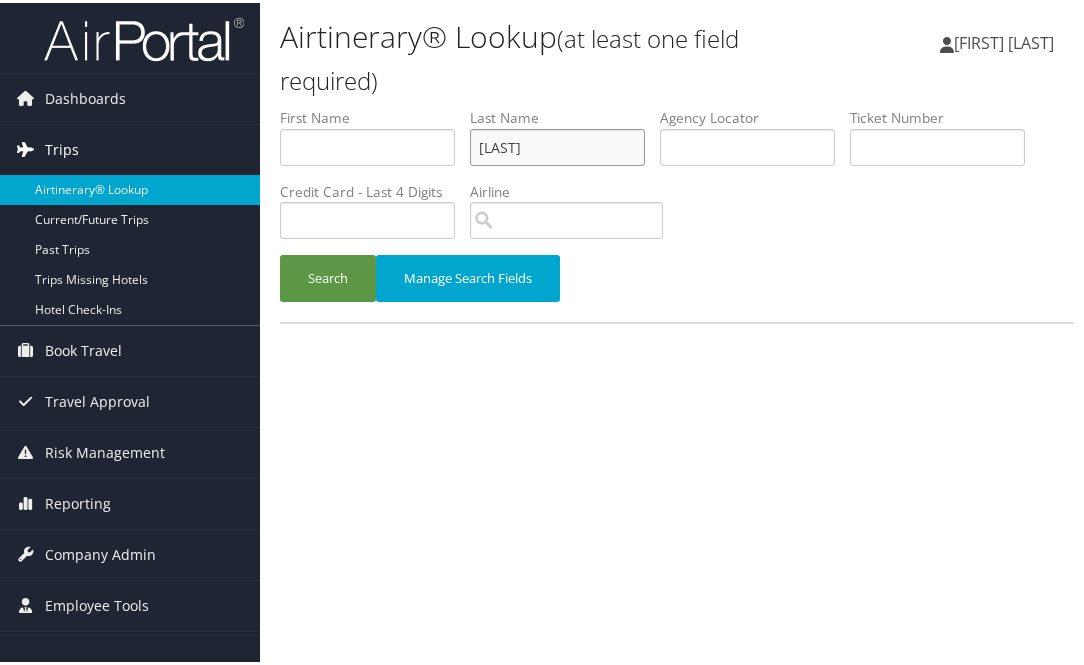 type on "[LAST]" 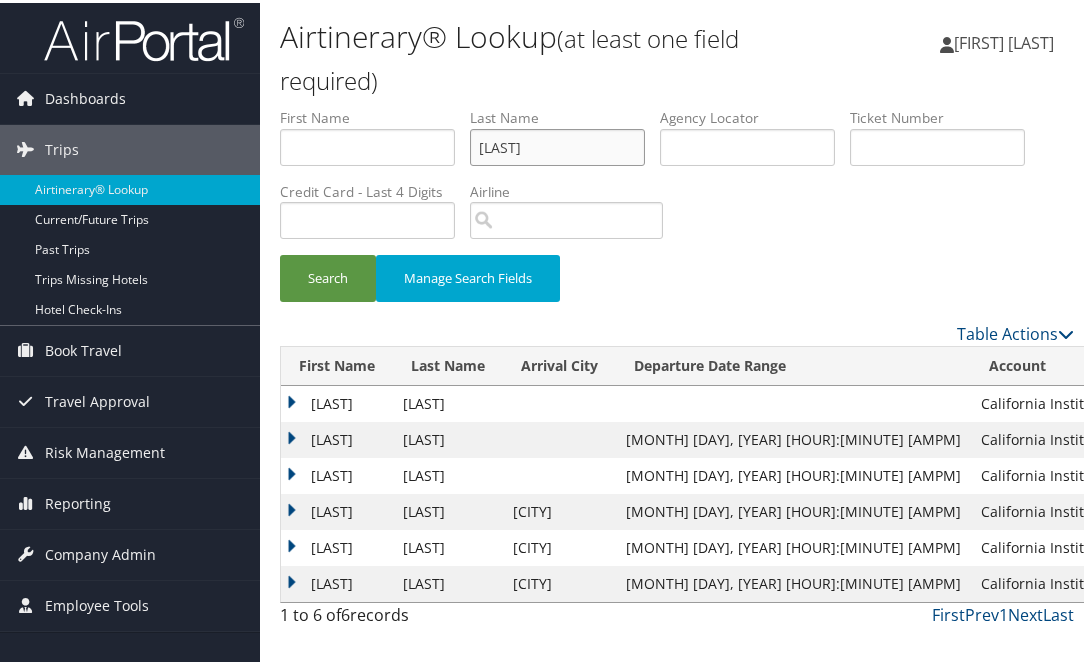 scroll, scrollTop: 170, scrollLeft: 0, axis: vertical 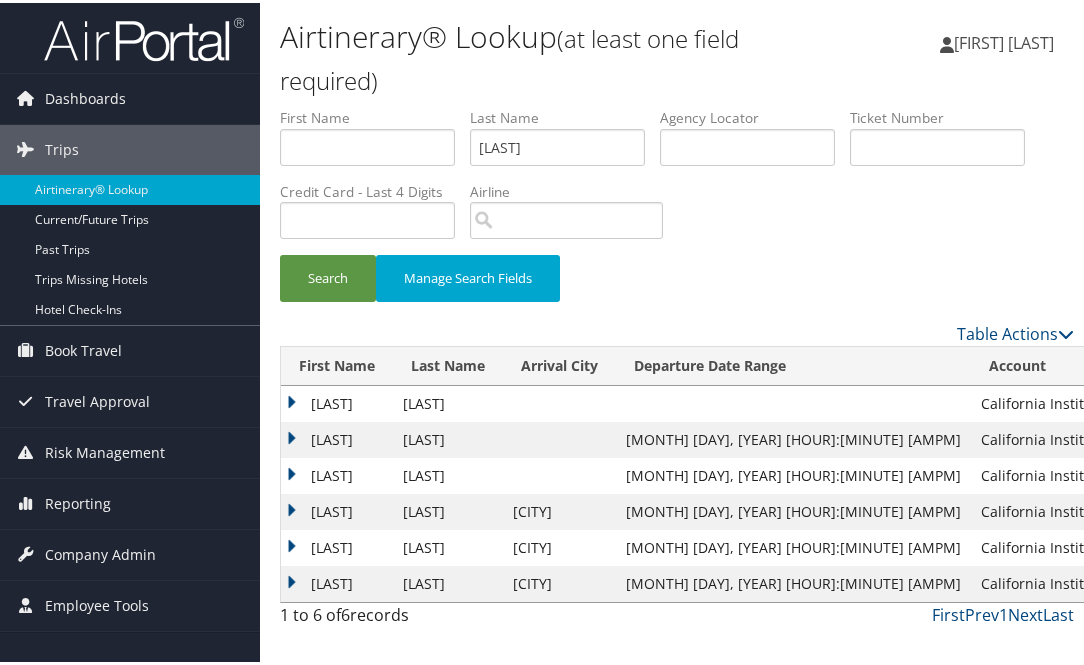 click on "1 to 6 of  6  records" at bounding box center [368, 617] 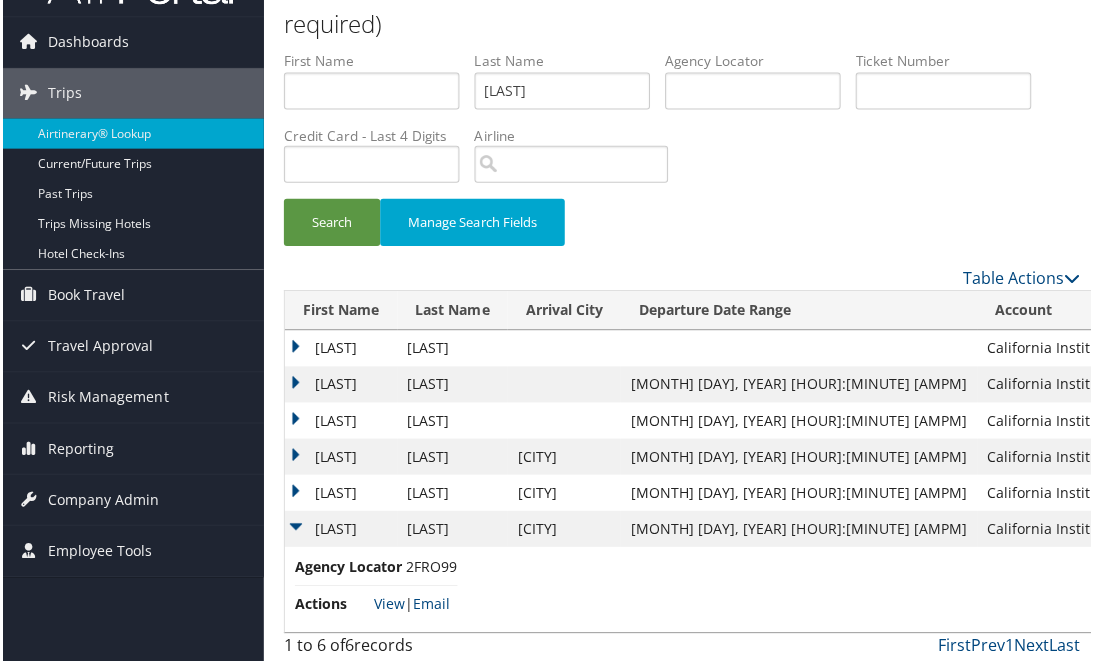 scroll, scrollTop: 275, scrollLeft: 0, axis: vertical 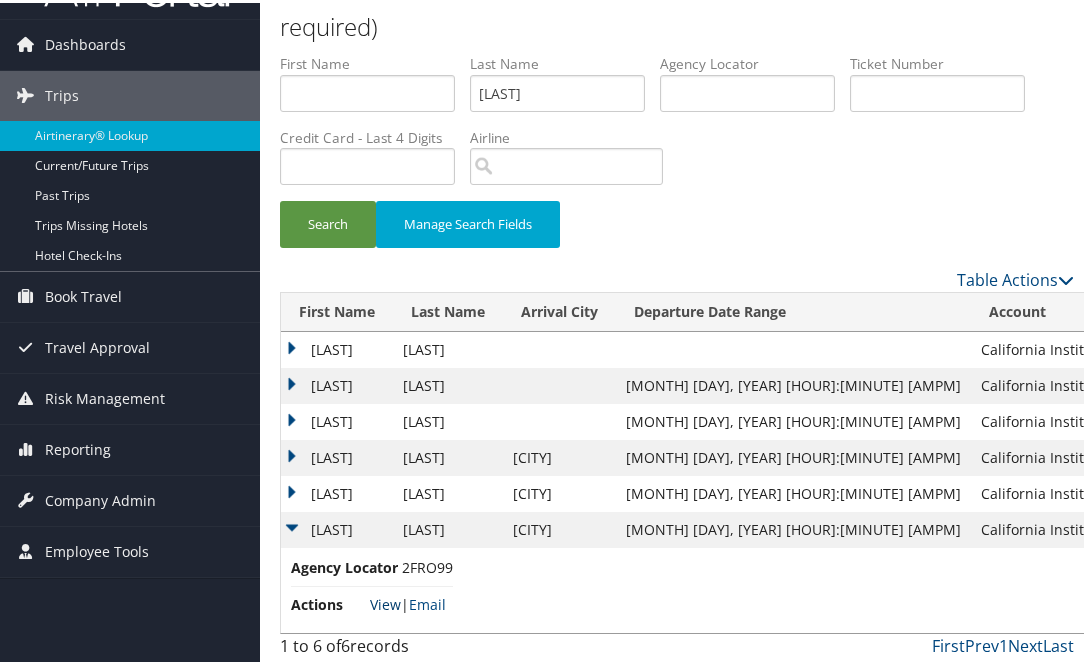 click on "View" at bounding box center (385, 601) 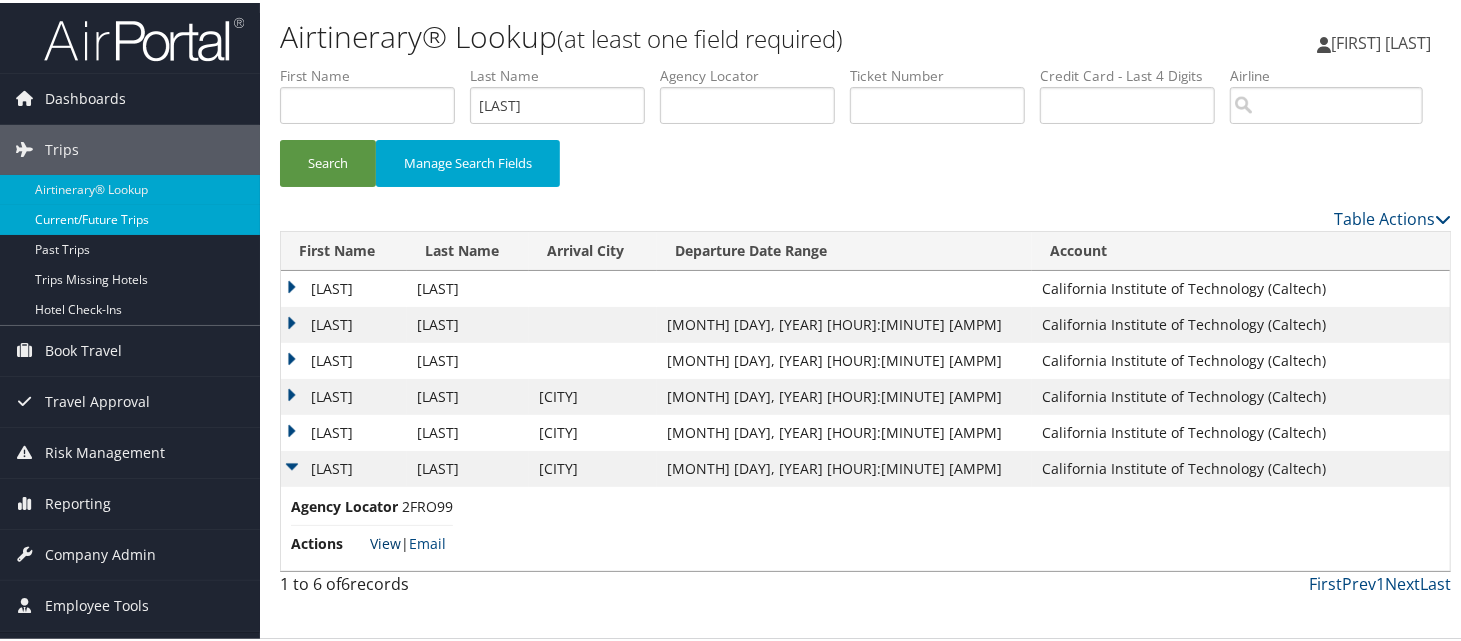 scroll, scrollTop: 192, scrollLeft: 0, axis: vertical 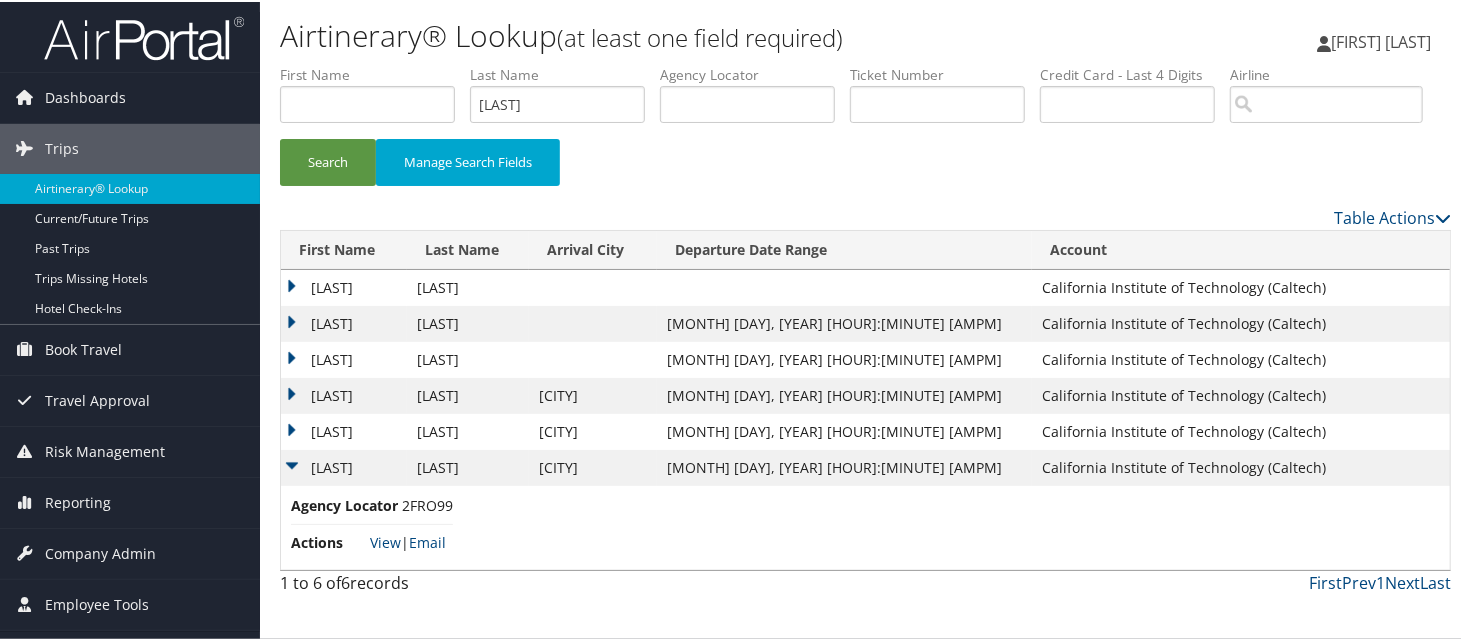 click on "Goezde" at bounding box center (344, 322) 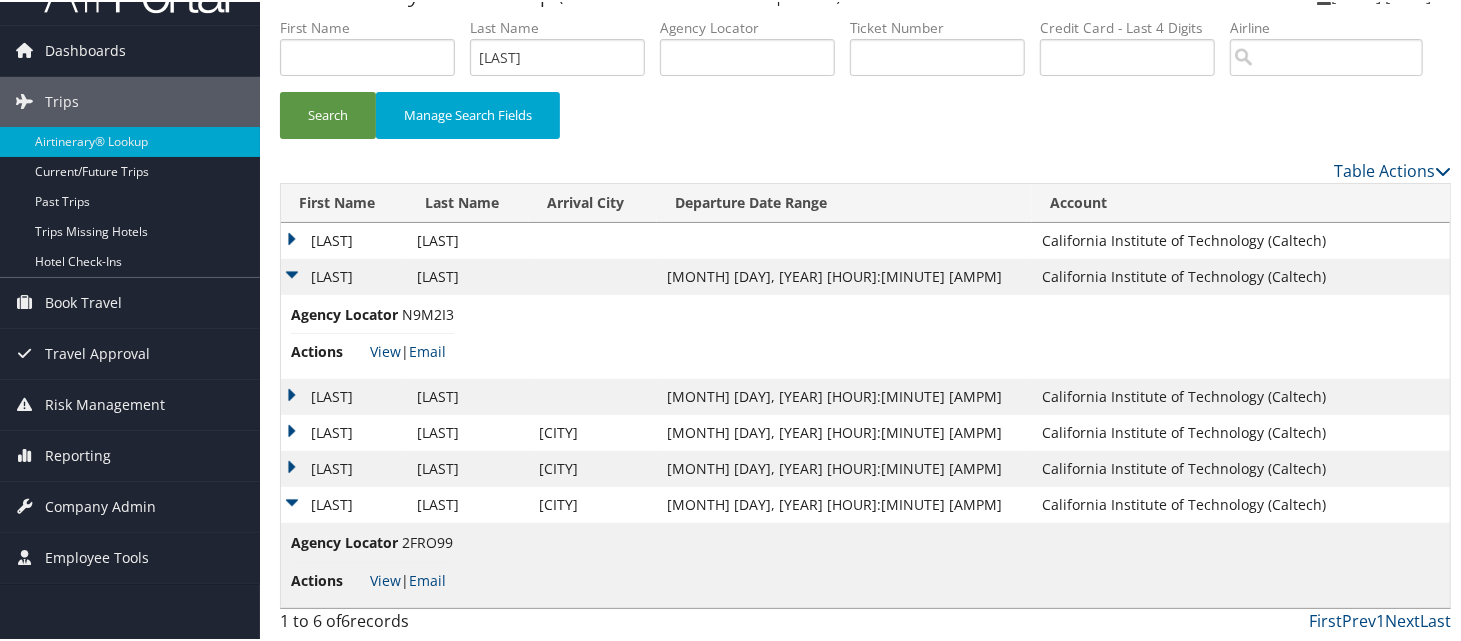 scroll, scrollTop: 297, scrollLeft: 0, axis: vertical 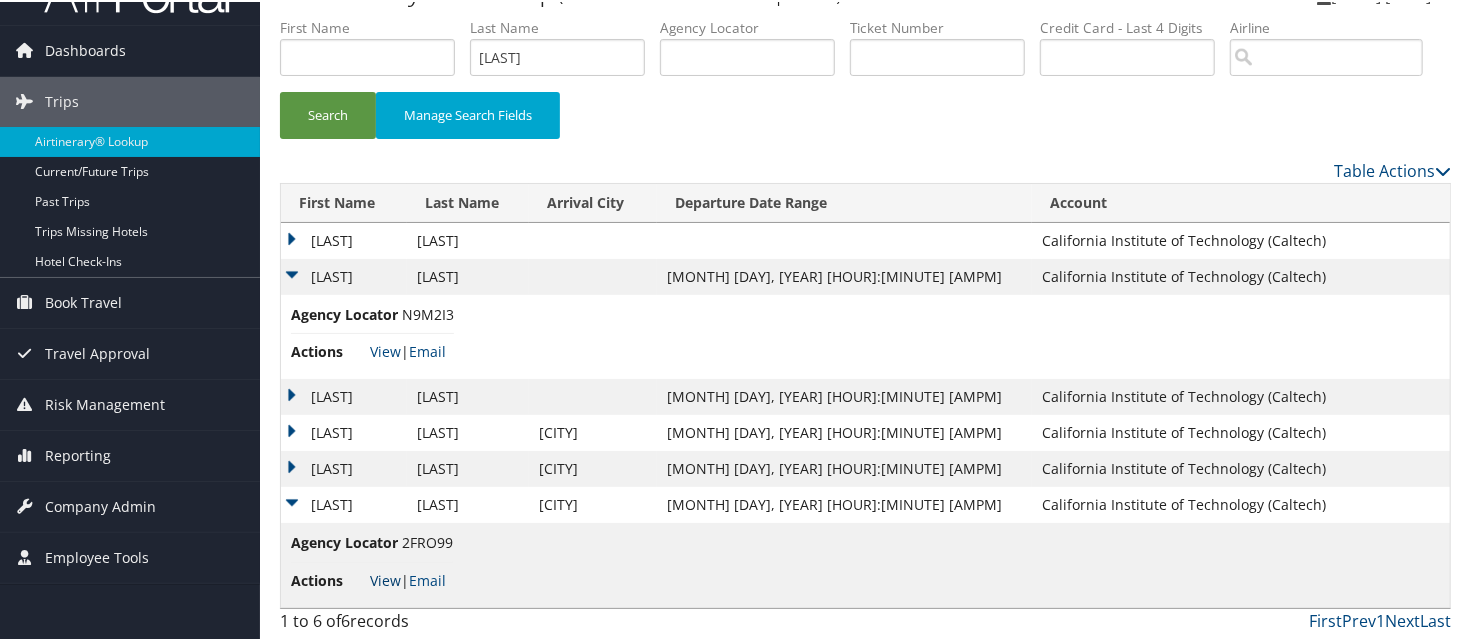 click on "View" at bounding box center [385, 578] 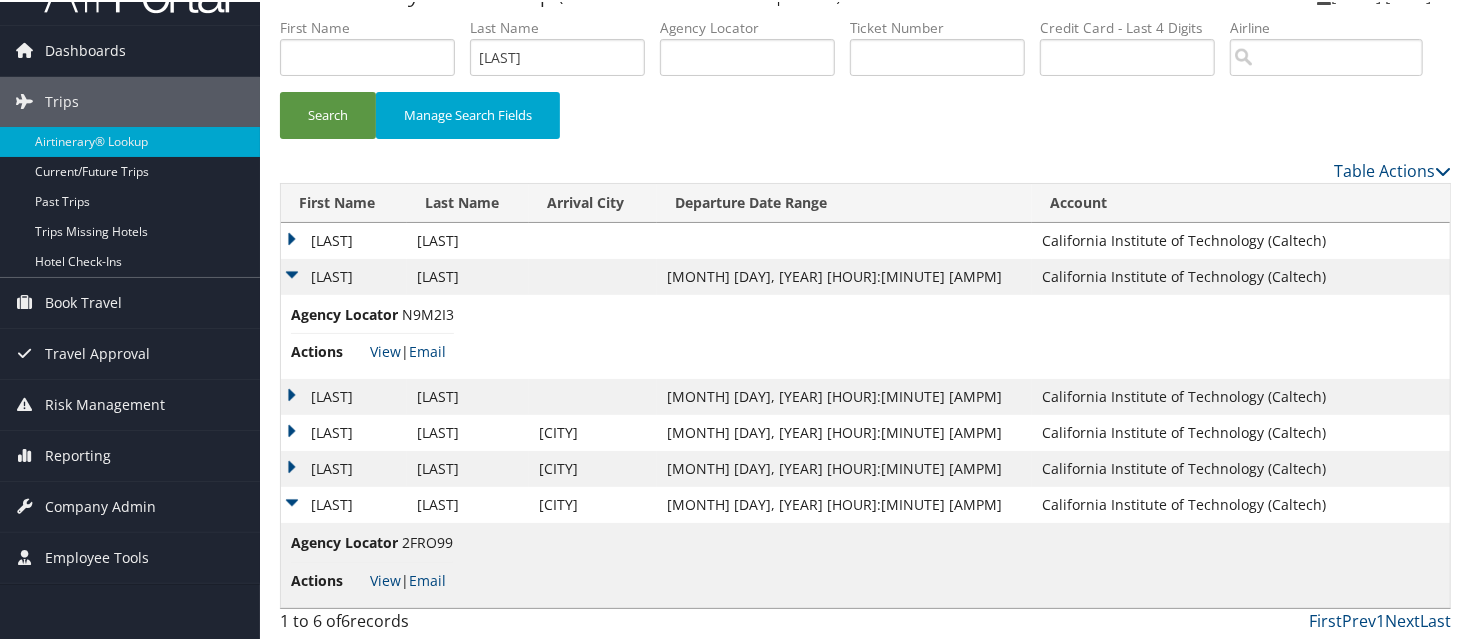 click on "Goezde" at bounding box center (344, 395) 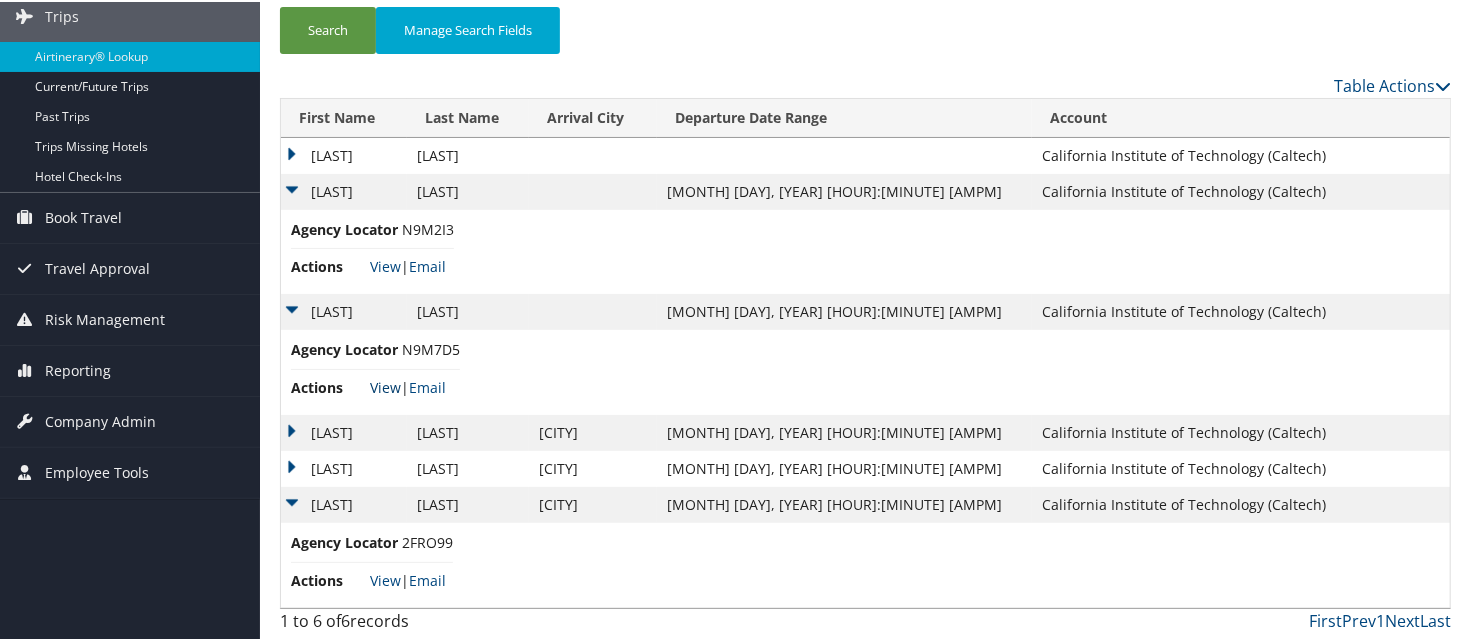 click on "View" at bounding box center (385, 385) 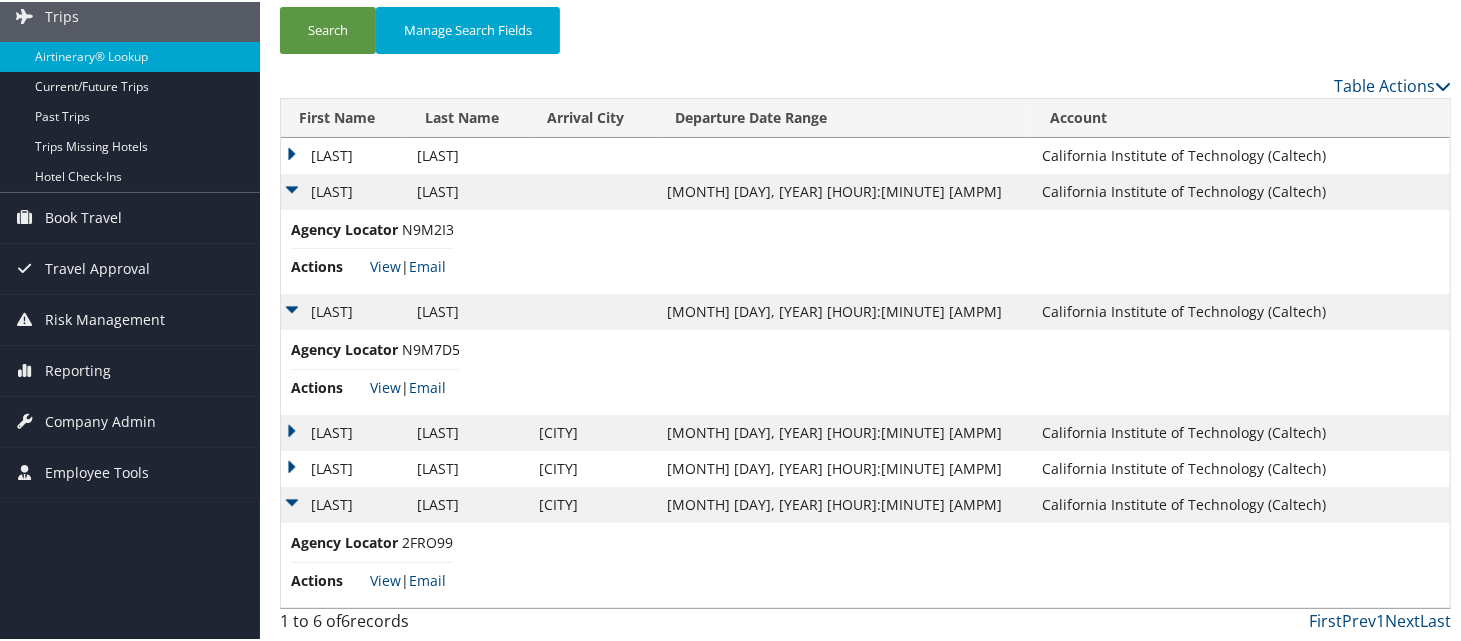 click on "Gozde" at bounding box center (344, 431) 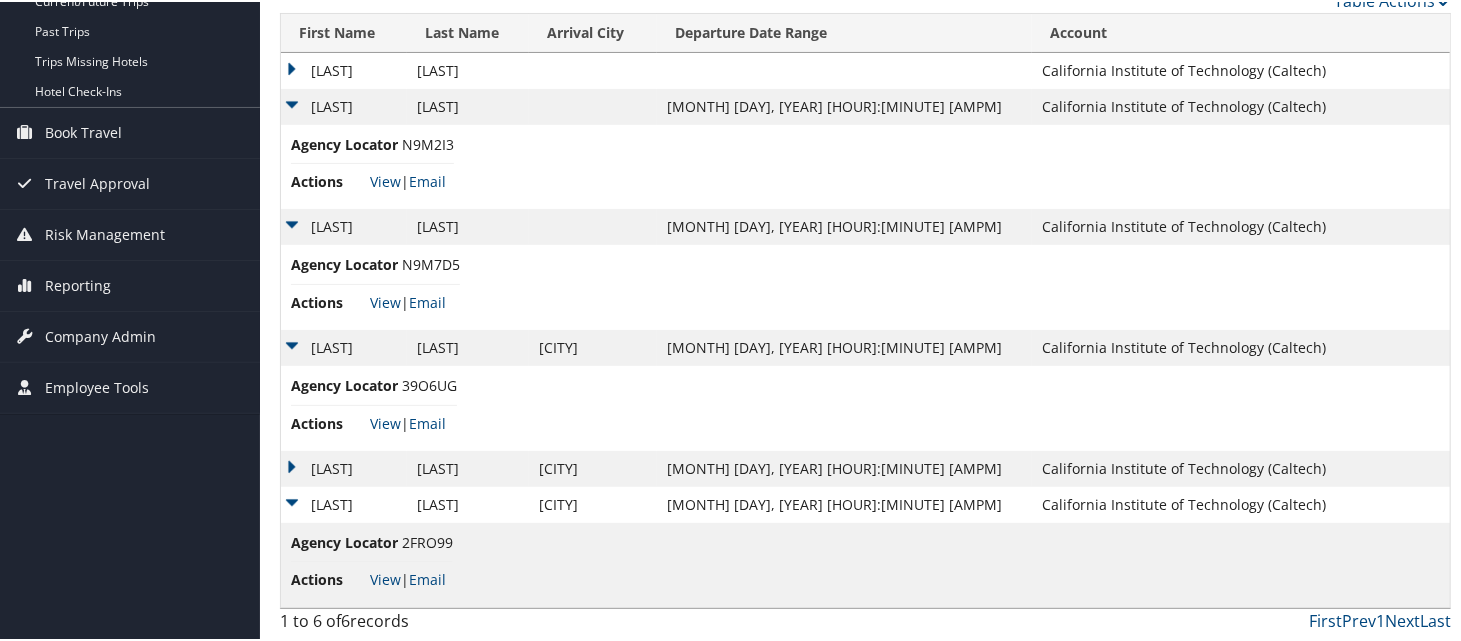 scroll, scrollTop: 508, scrollLeft: 0, axis: vertical 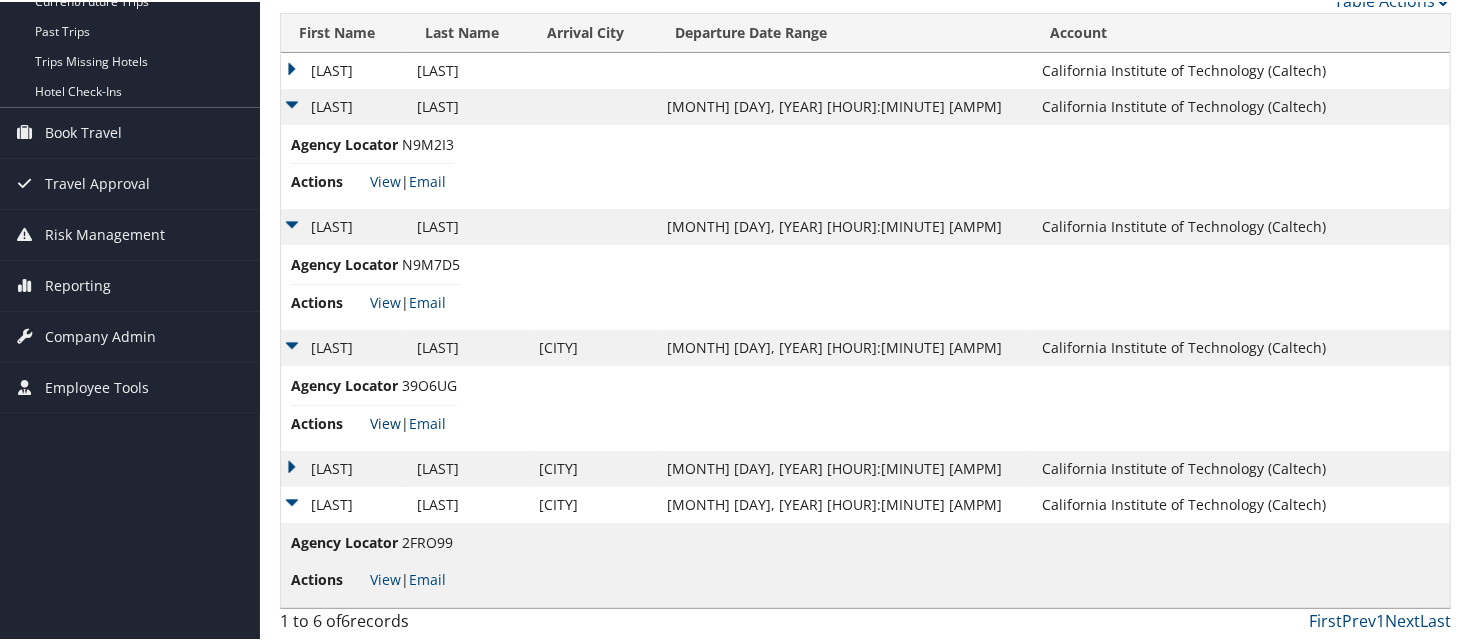 click on "View" at bounding box center (385, 421) 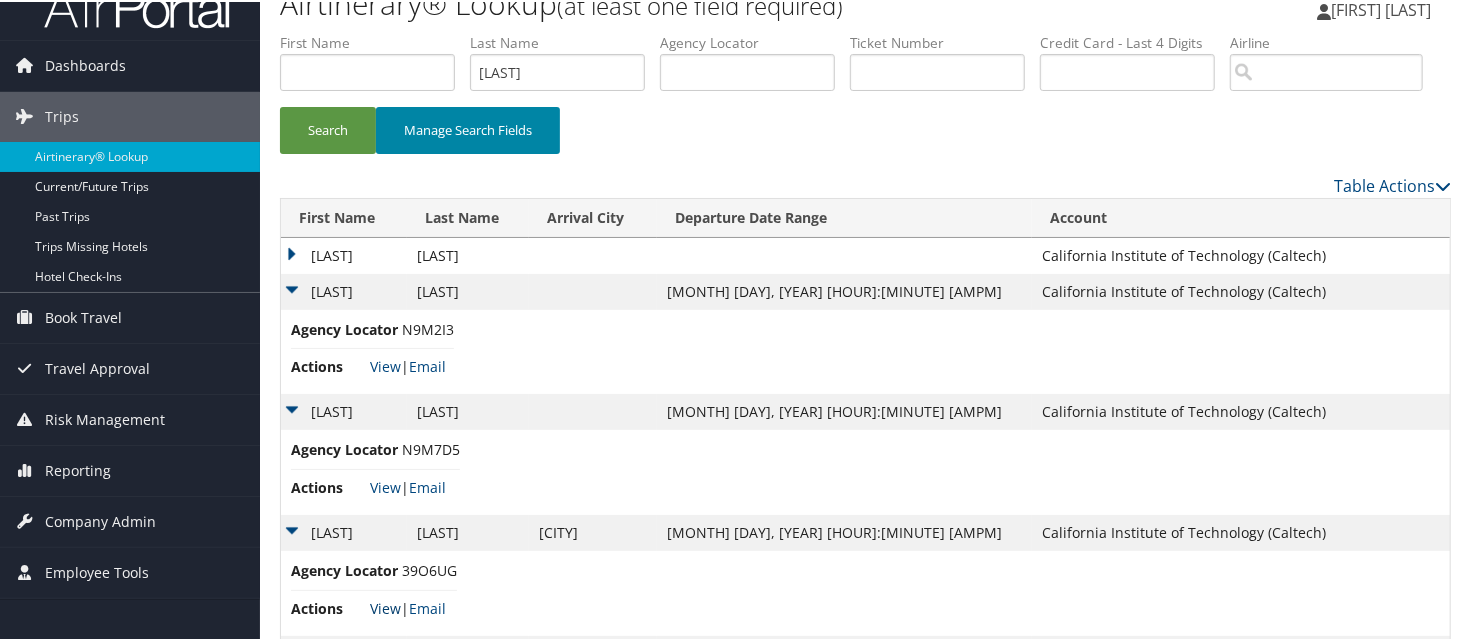 scroll, scrollTop: 0, scrollLeft: 0, axis: both 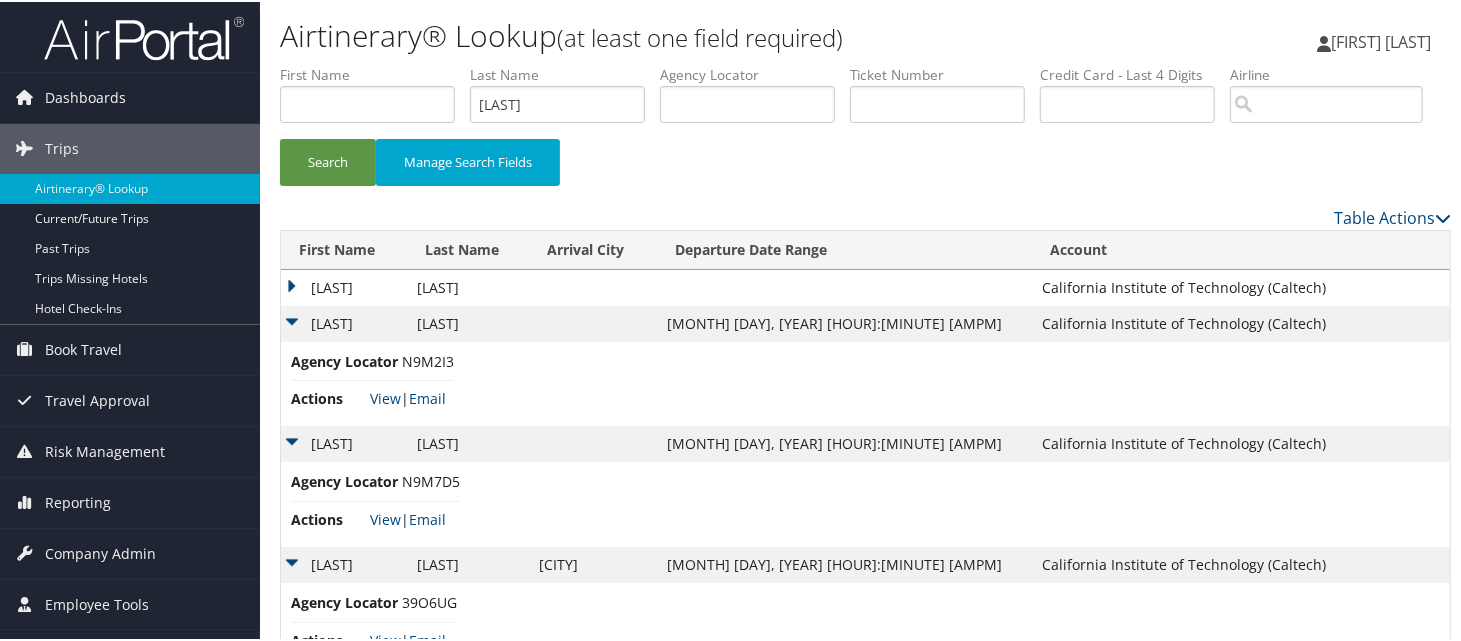 click on "Goezde" at bounding box center (344, 286) 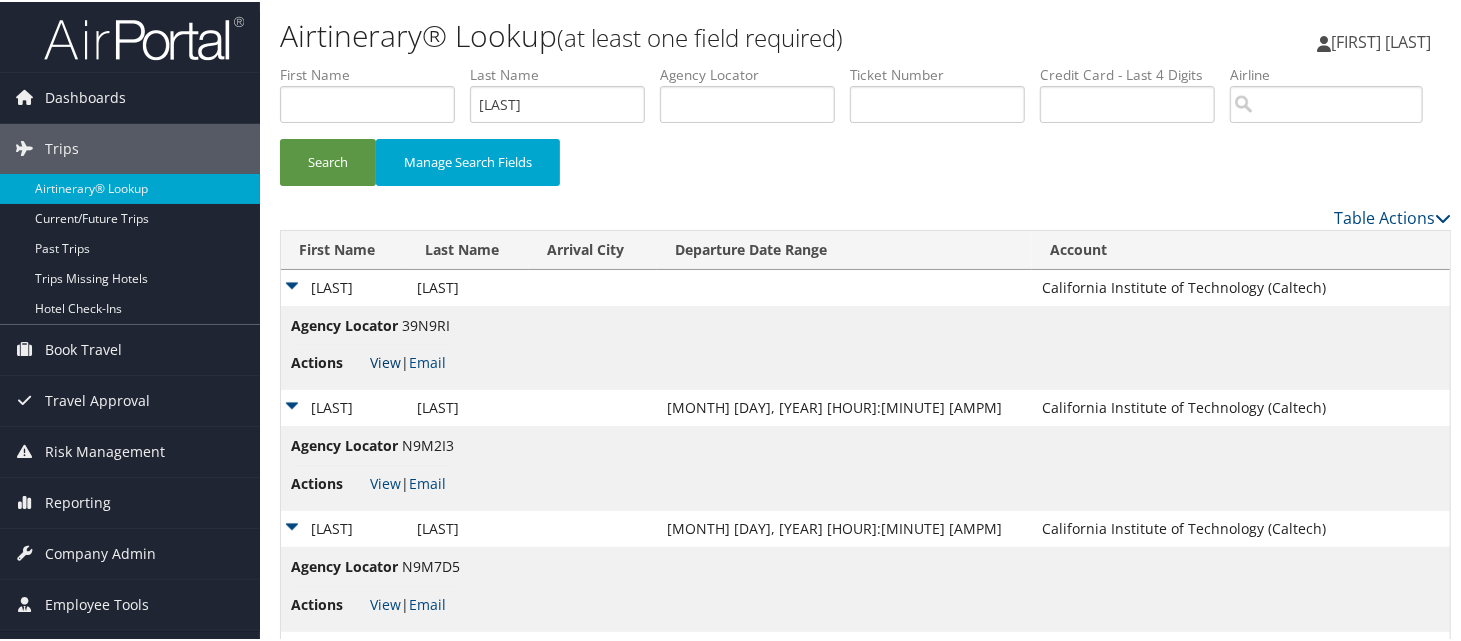 click on "View" at bounding box center [385, 360] 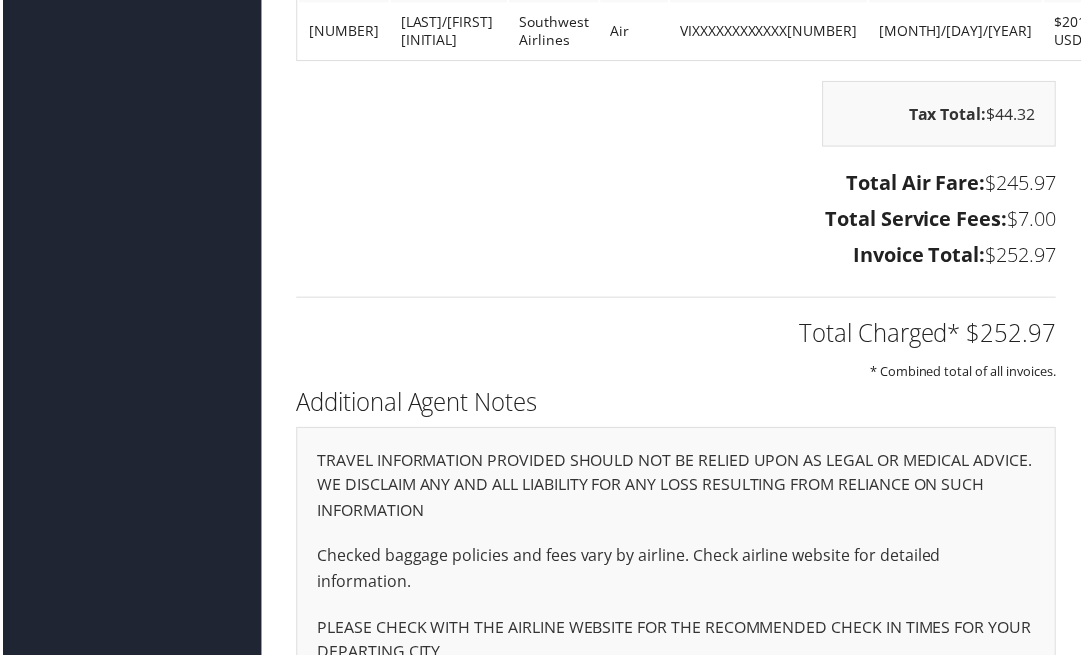 scroll, scrollTop: 2000, scrollLeft: 0, axis: vertical 